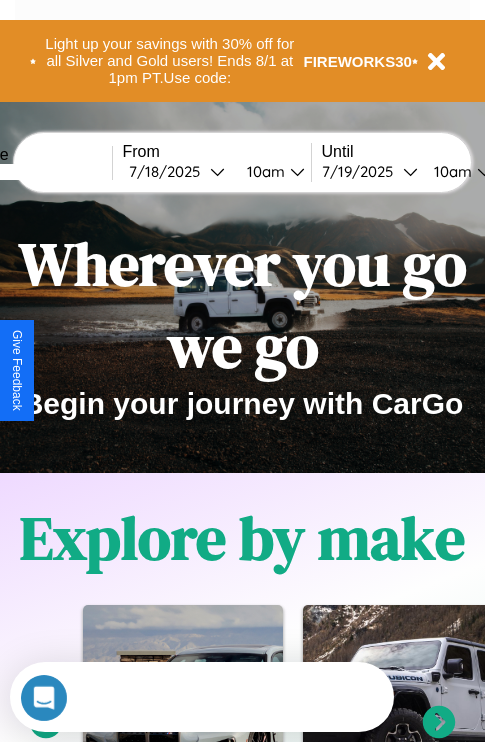scroll, scrollTop: 0, scrollLeft: 0, axis: both 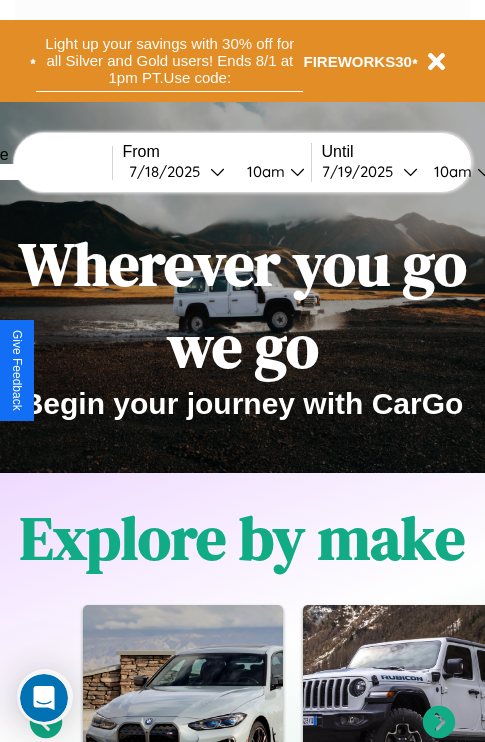 click on "Light up your savings with 30% off for all Silver and Gold users! Ends 8/1 at 1pm PT.  Use code:" at bounding box center [169, 61] 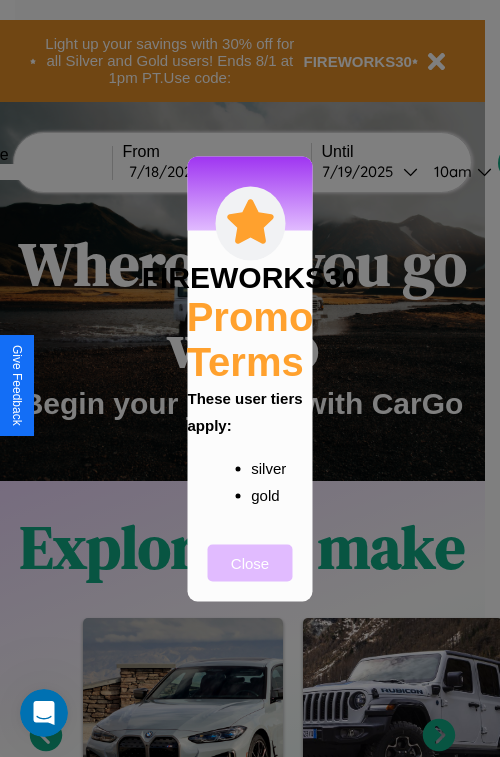 click on "Close" at bounding box center [250, 562] 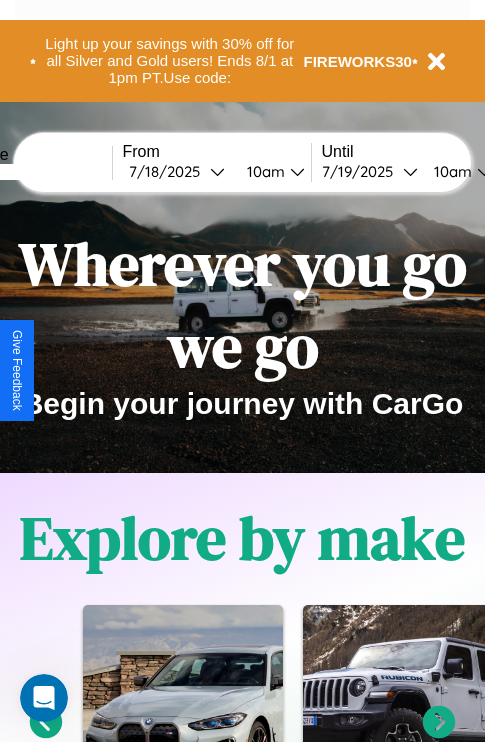 click at bounding box center [37, 172] 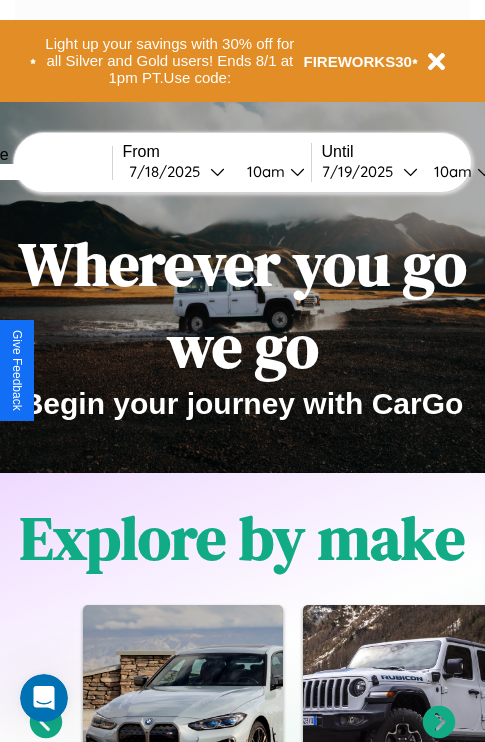 type on "******" 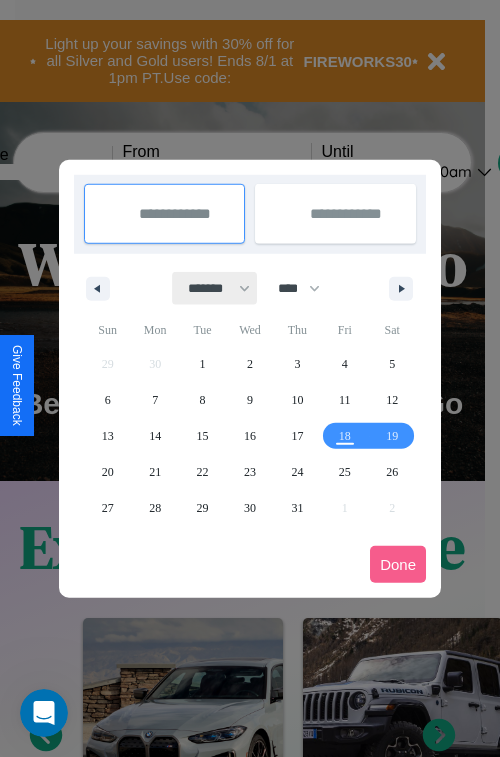 click on "******* ******** ***** ***** *** **** **** ****** ********* ******* ******** ********" at bounding box center (215, 288) 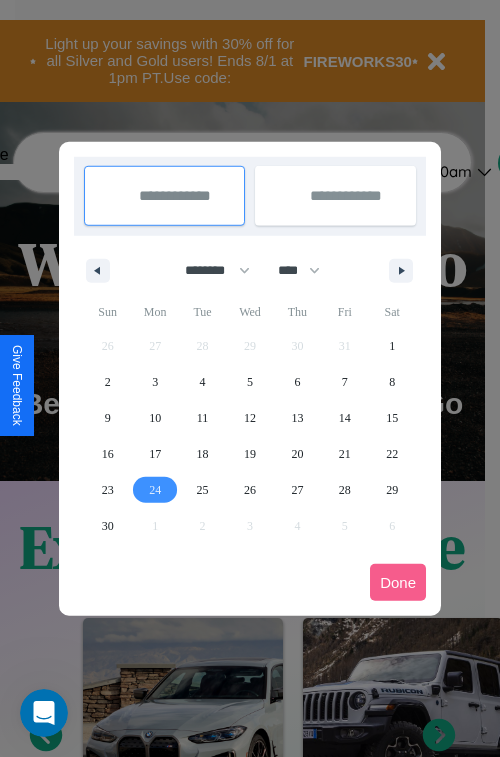 click on "24" at bounding box center [155, 490] 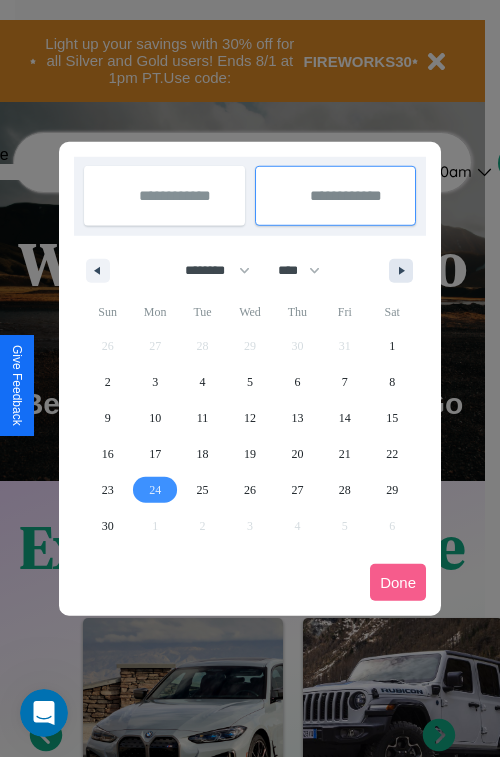 click at bounding box center (405, 271) 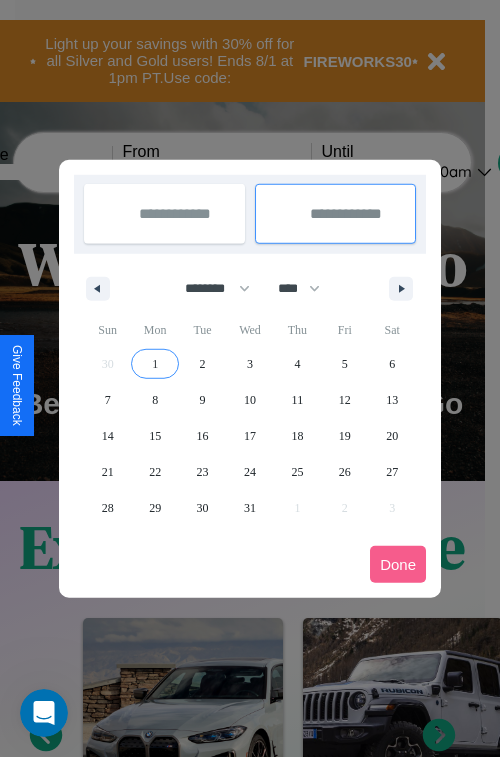 click on "1" at bounding box center (155, 364) 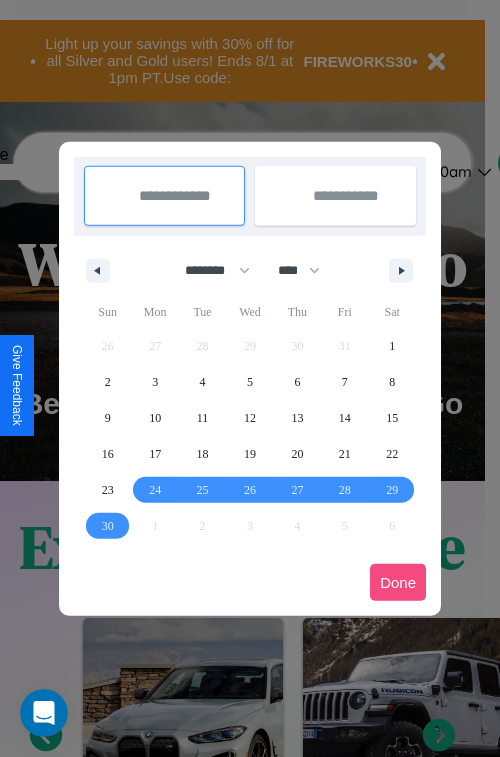 click on "Done" at bounding box center (398, 582) 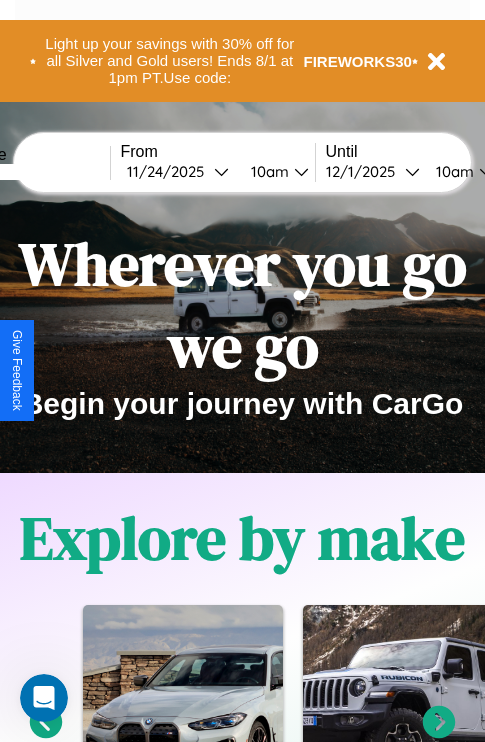 scroll, scrollTop: 0, scrollLeft: 76, axis: horizontal 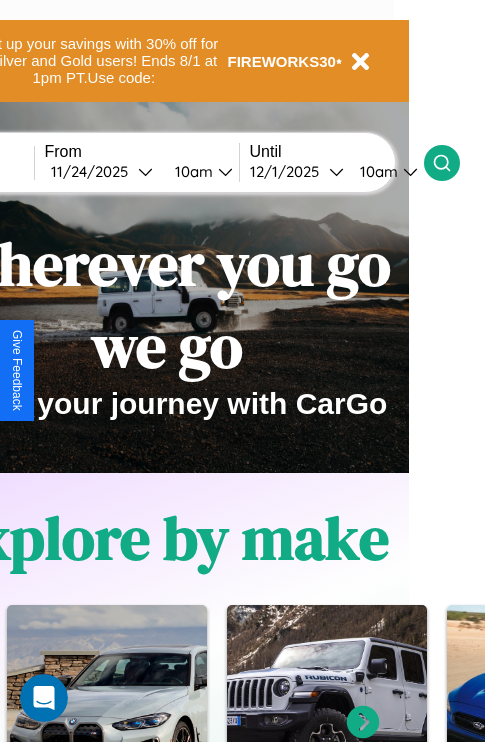 click 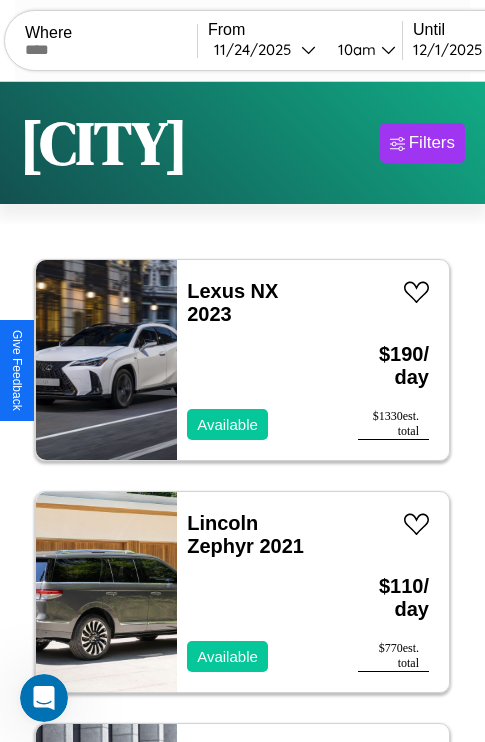 scroll, scrollTop: 95, scrollLeft: 0, axis: vertical 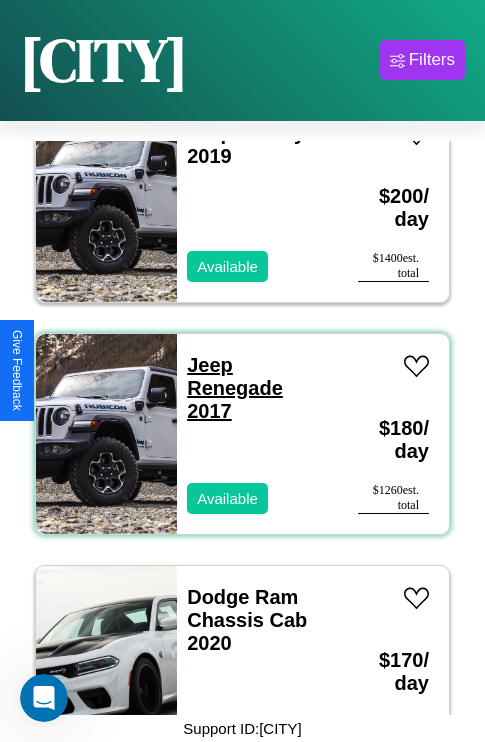 click on "Jeep   Renegade   2017" at bounding box center (235, 388) 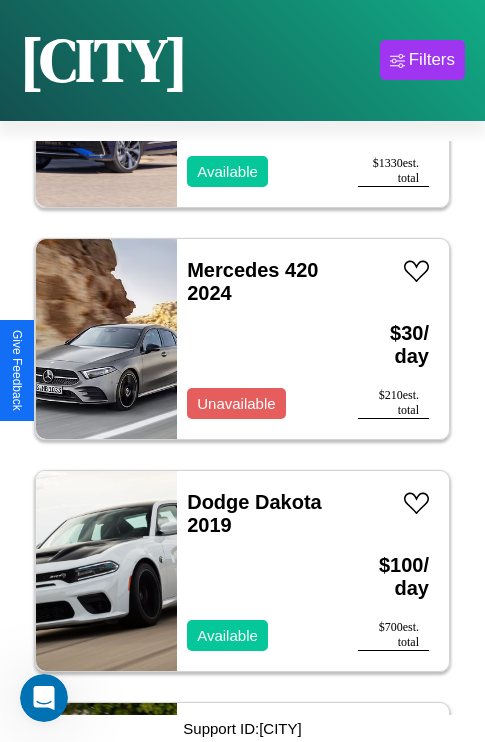 scroll, scrollTop: 24203, scrollLeft: 0, axis: vertical 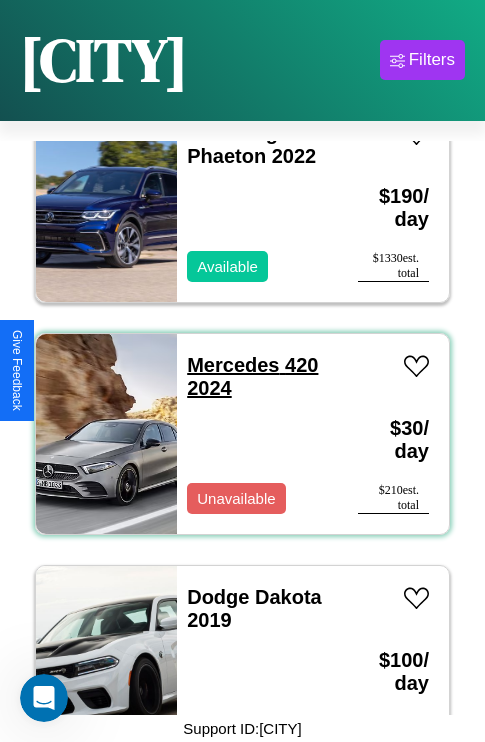 click on "Mercedes   420   2024" at bounding box center [252, 376] 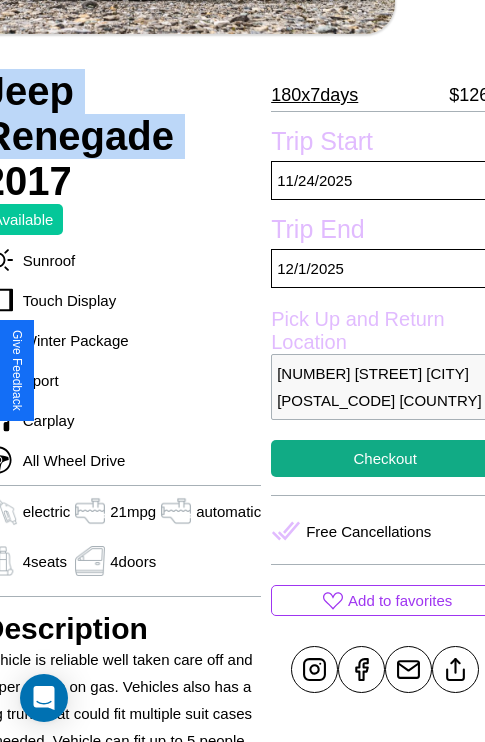 scroll, scrollTop: 305, scrollLeft: 96, axis: both 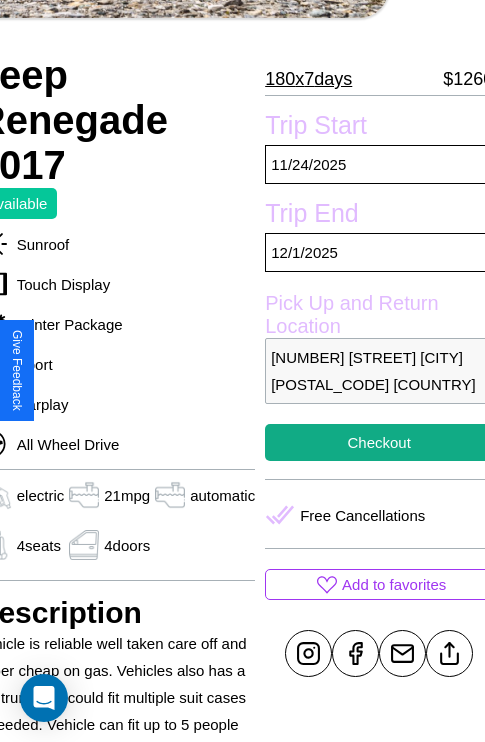 click on "[NUMBER] [STREET] [CITY] [POSTAL_CODE] [COUNTRY]" at bounding box center [379, 371] 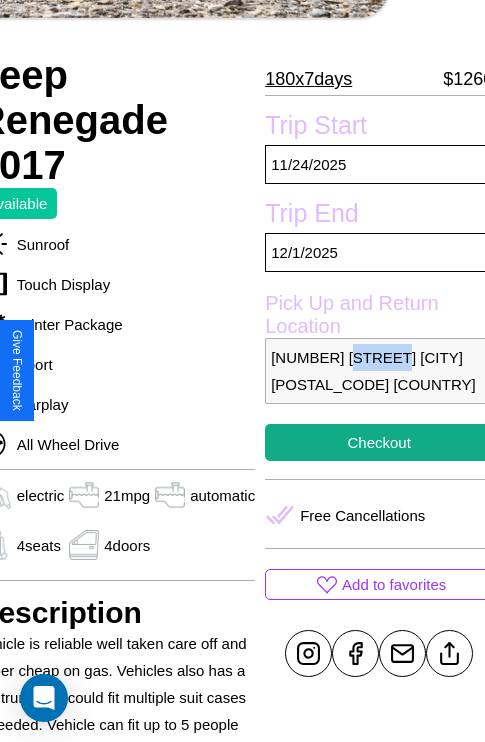 click on "[NUMBER] [STREET] [CITY] [POSTAL_CODE] [COUNTRY]" at bounding box center [379, 371] 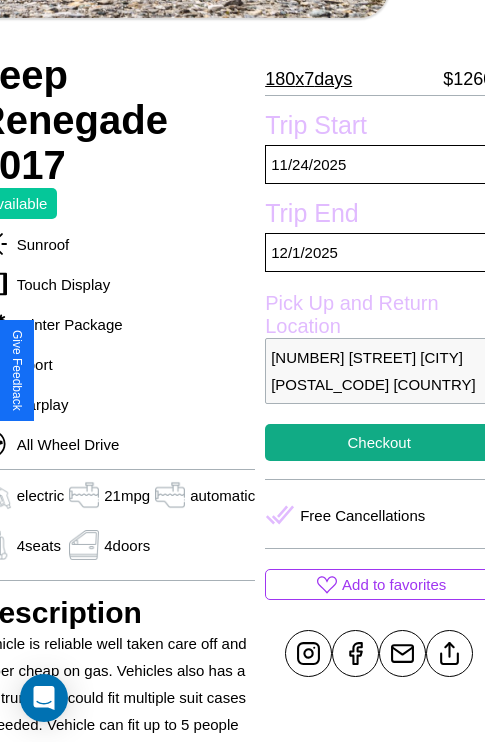 click on "[NUMBER] [STREET] [CITY] [POSTAL_CODE] [COUNTRY]" at bounding box center [379, 371] 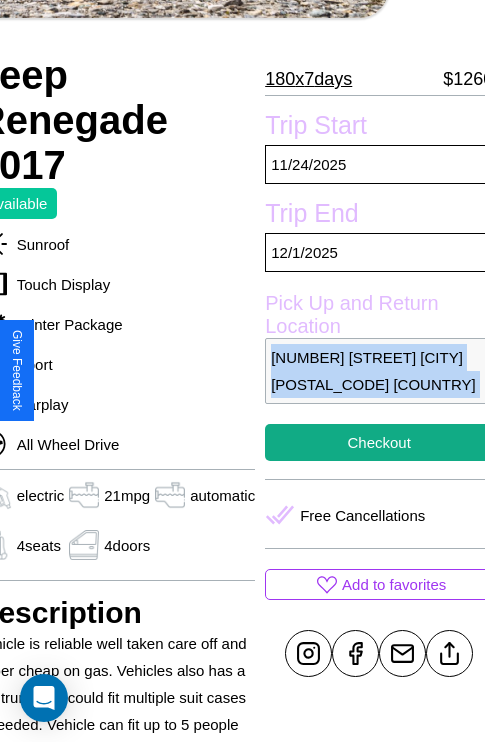 click on "[NUMBER] [STREET] [CITY] [POSTAL_CODE] [COUNTRY]" at bounding box center (379, 371) 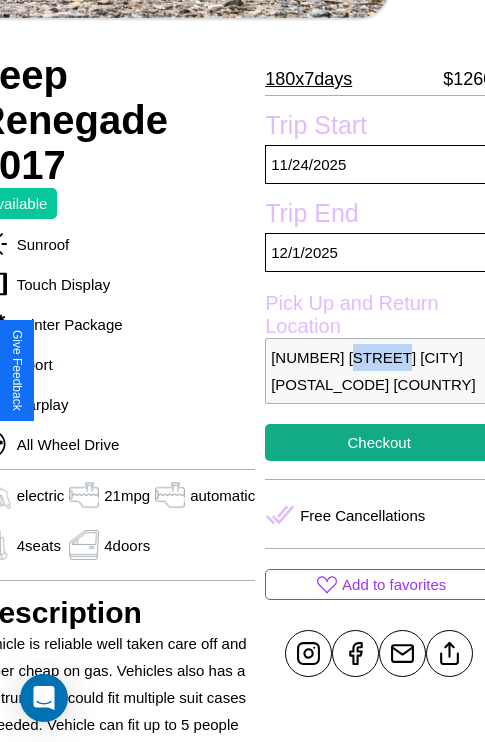 click on "[NUMBER] [STREET] [CITY] [POSTAL_CODE] [COUNTRY]" at bounding box center (379, 371) 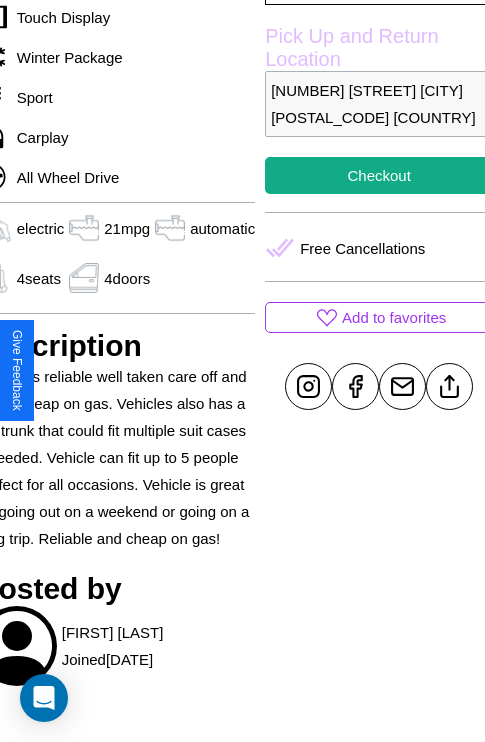 scroll, scrollTop: 588, scrollLeft: 96, axis: both 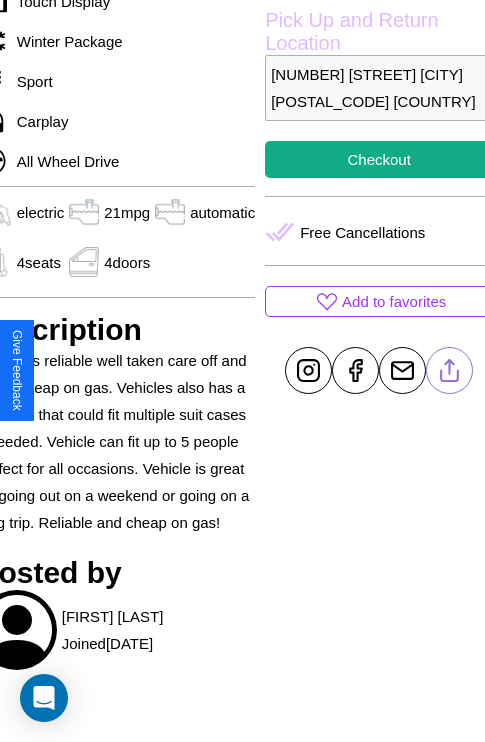 click 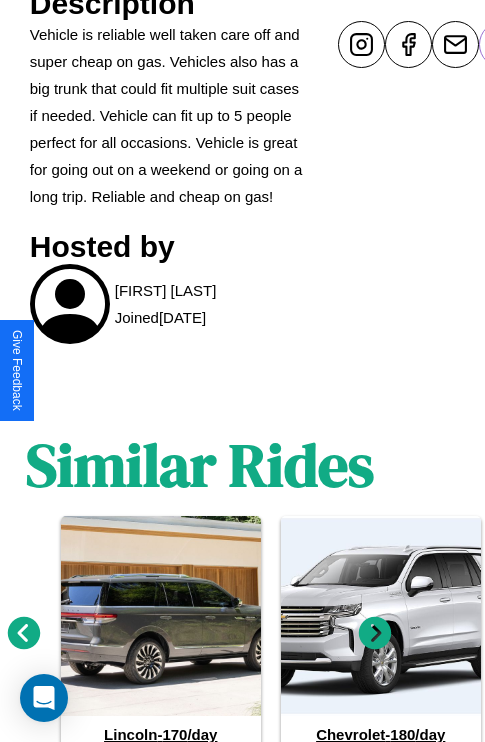 scroll, scrollTop: 992, scrollLeft: 30, axis: both 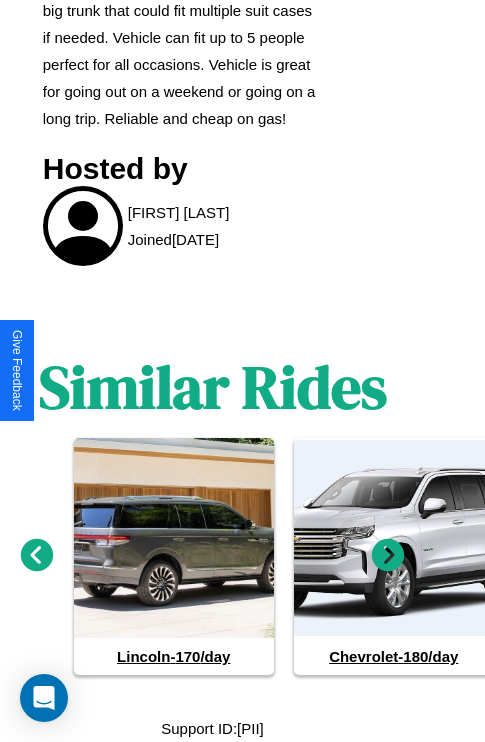 click 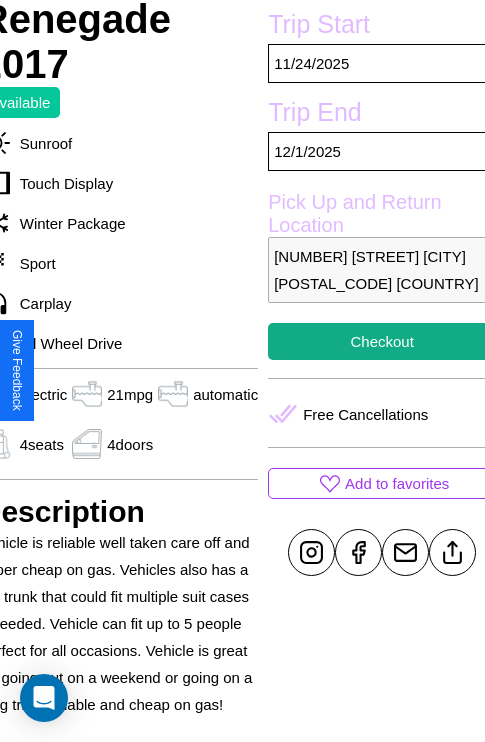 scroll, scrollTop: 377, scrollLeft: 96, axis: both 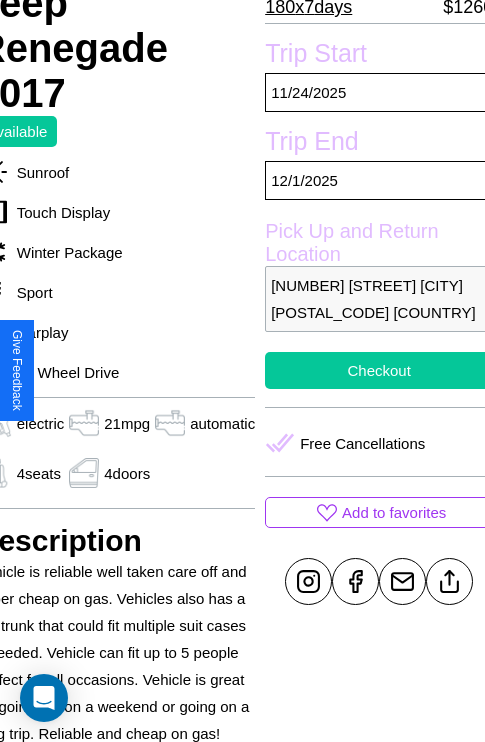 click on "Checkout" at bounding box center [379, 370] 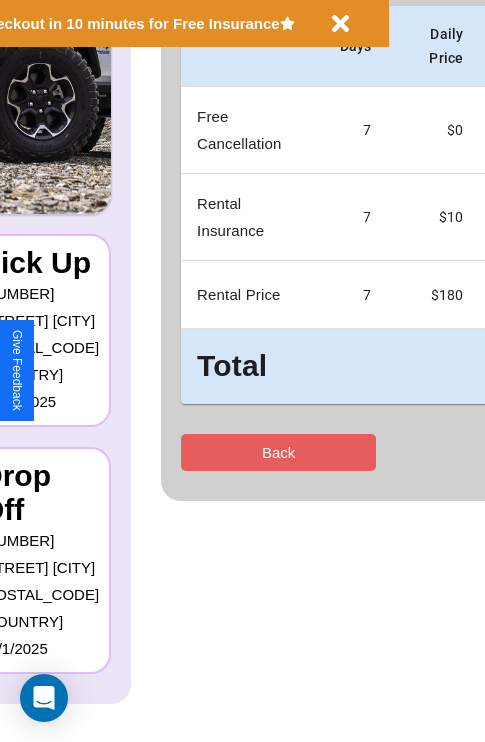 scroll, scrollTop: 0, scrollLeft: 0, axis: both 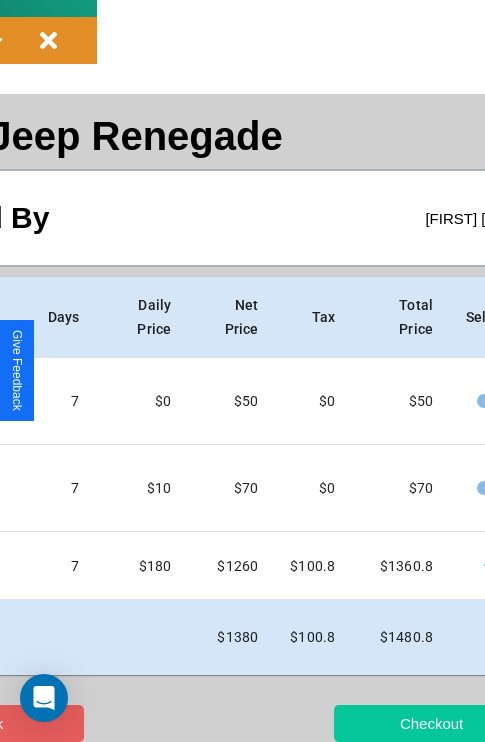 click on "Checkout" at bounding box center (431, 723) 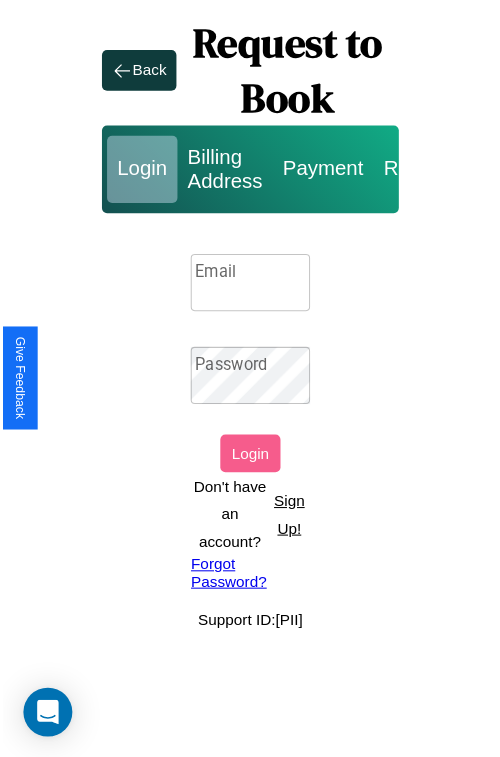scroll, scrollTop: 0, scrollLeft: 0, axis: both 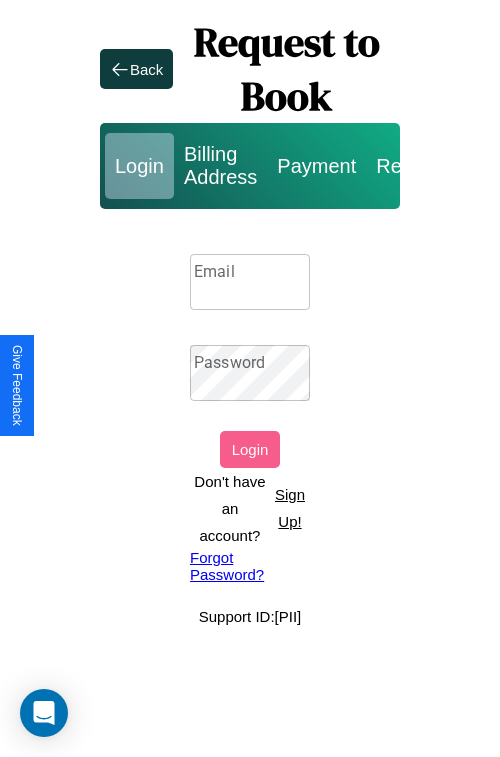 click on "Sign Up!" at bounding box center (290, 508) 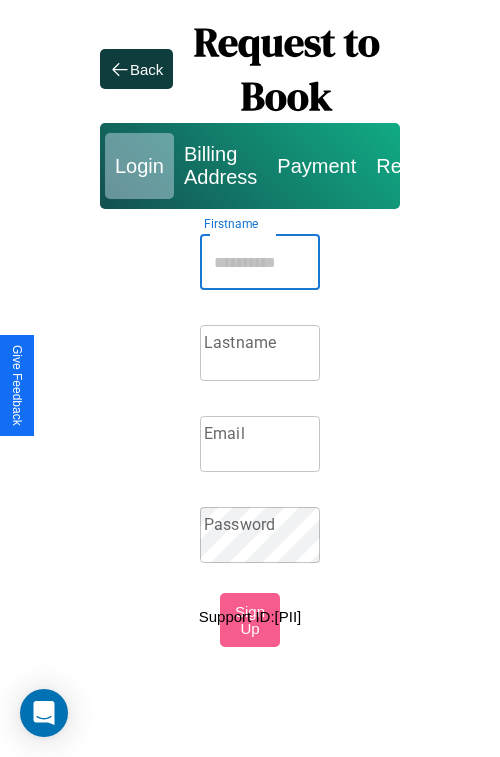 click on "Firstname" at bounding box center [260, 262] 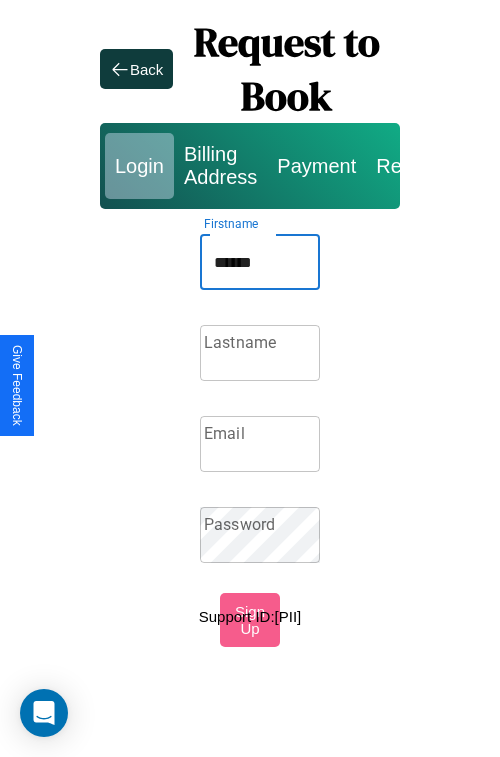 type on "******" 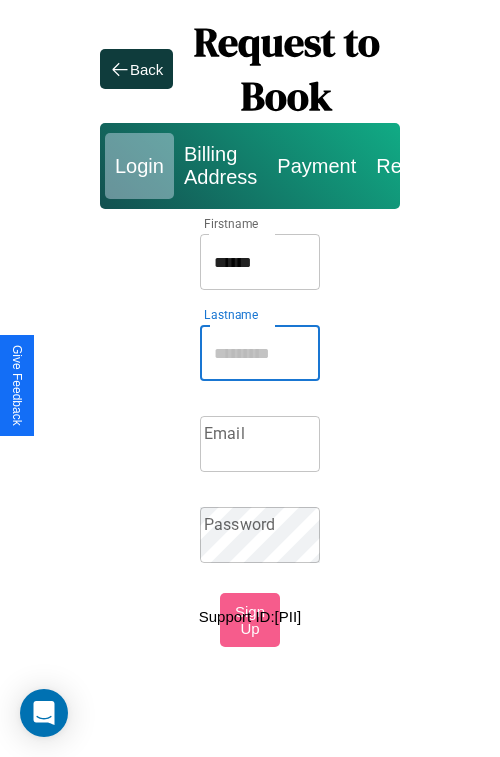 click on "Lastname" at bounding box center [260, 353] 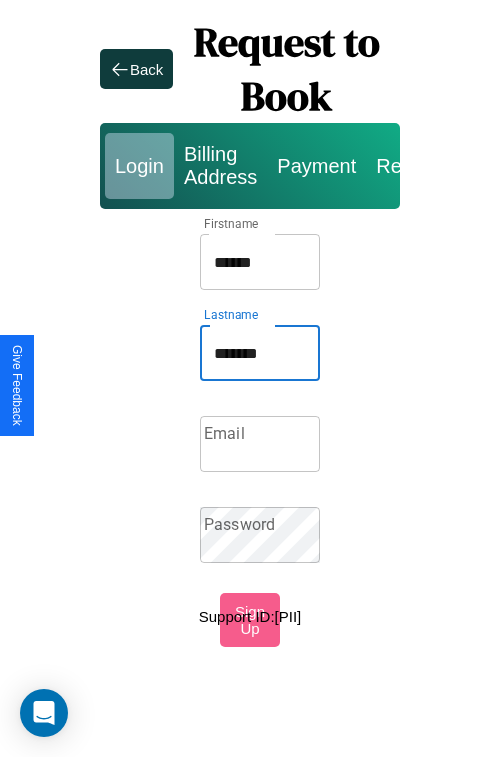 type on "*******" 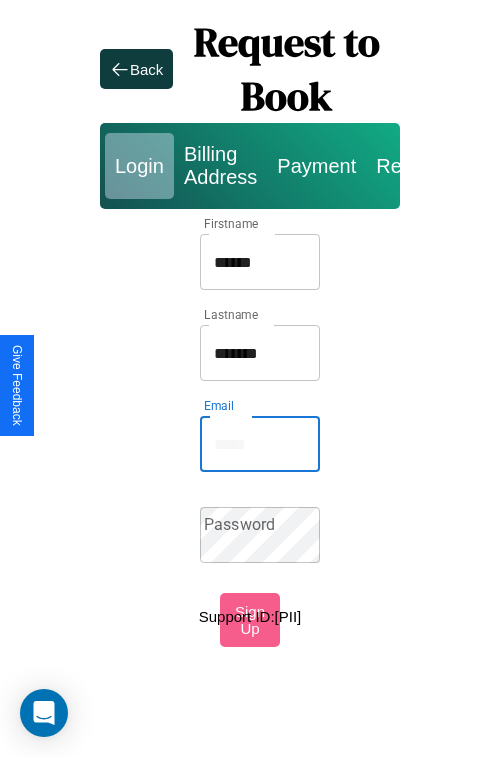 click on "Email" at bounding box center (260, 444) 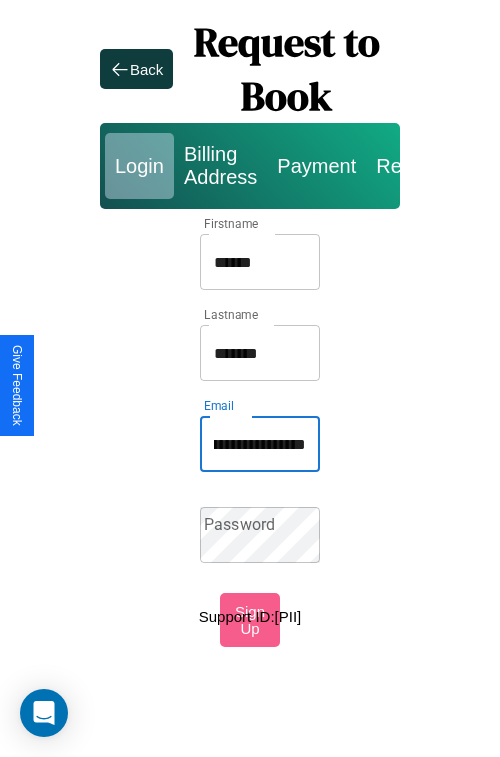 scroll, scrollTop: 0, scrollLeft: 114, axis: horizontal 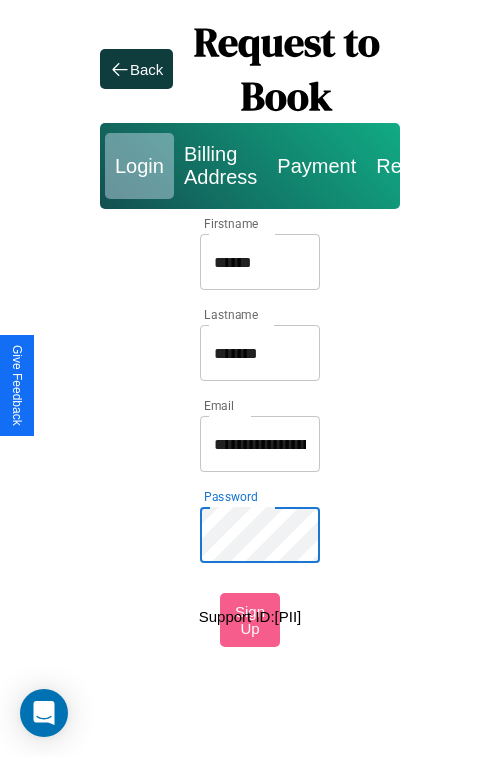 click on "******" at bounding box center (260, 262) 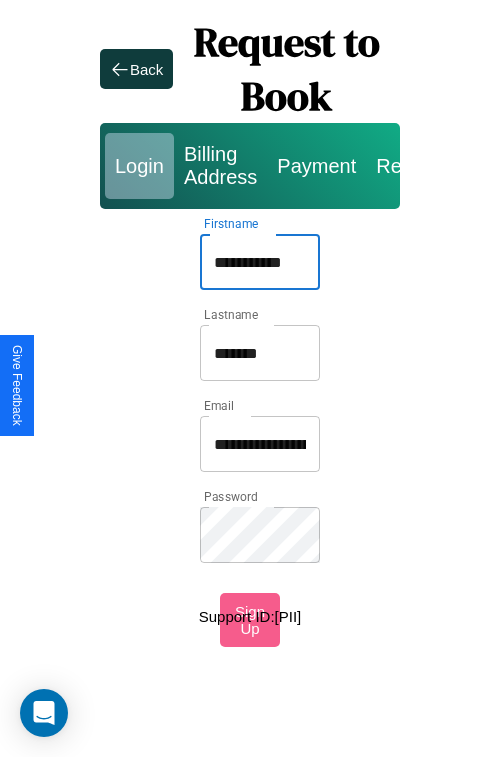 type on "**********" 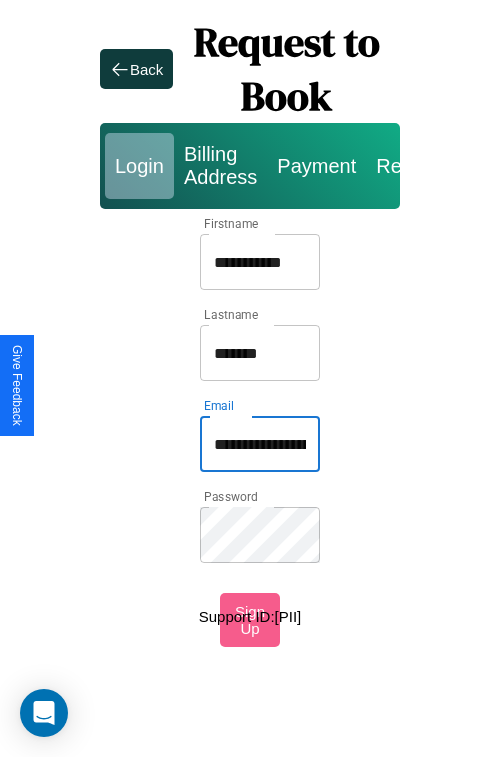 click on "**********" at bounding box center [260, 444] 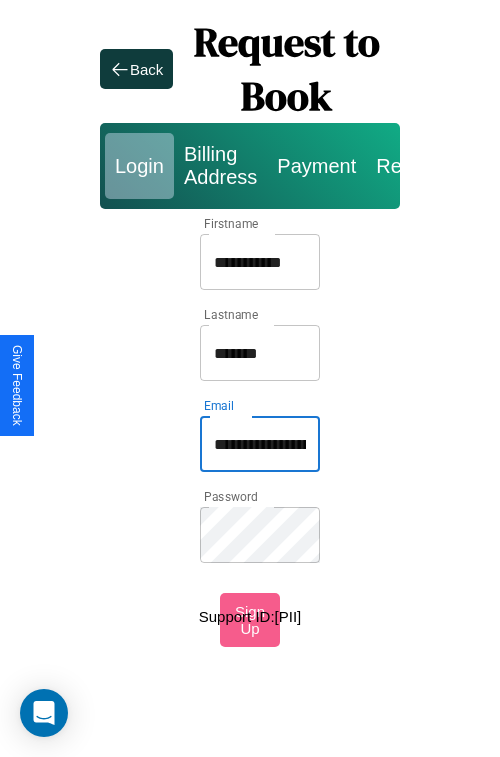 type on "**********" 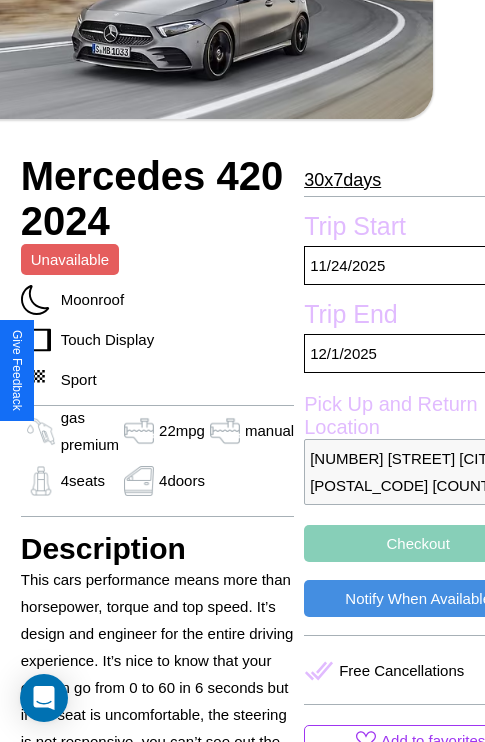 scroll, scrollTop: 407, scrollLeft: 91, axis: both 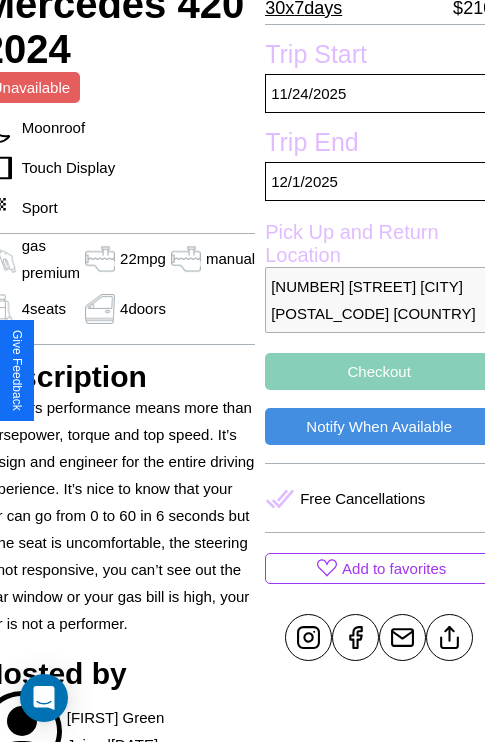 click on "Checkout" at bounding box center (379, 371) 